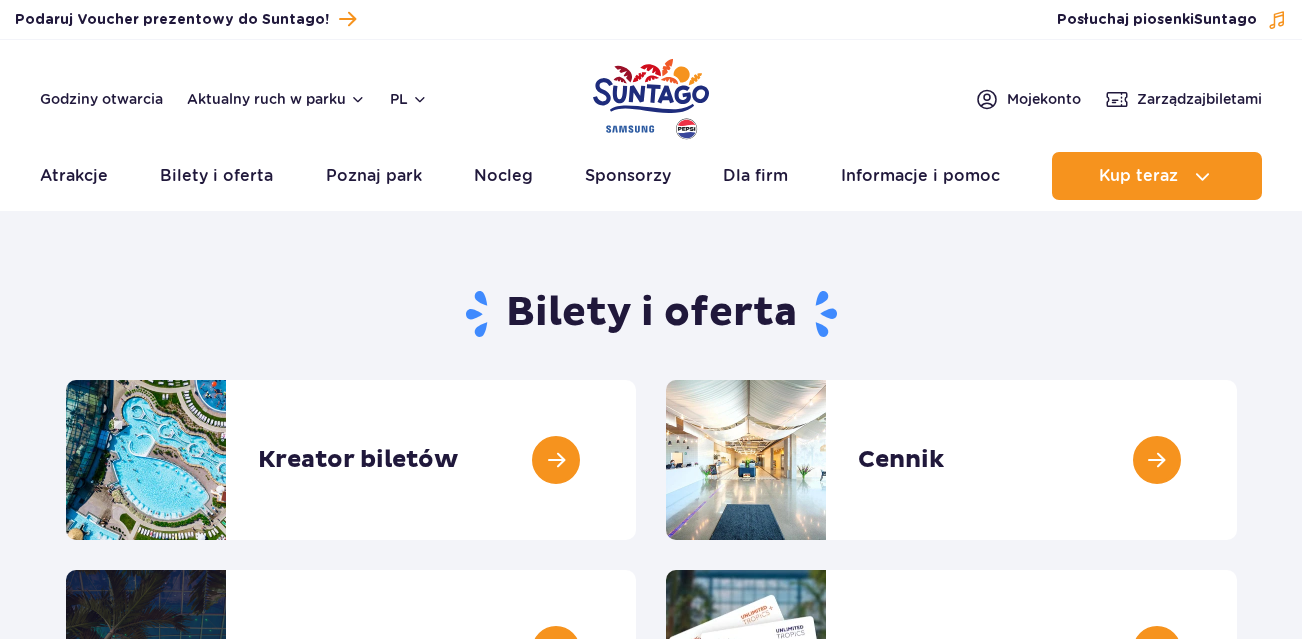 scroll, scrollTop: 0, scrollLeft: 0, axis: both 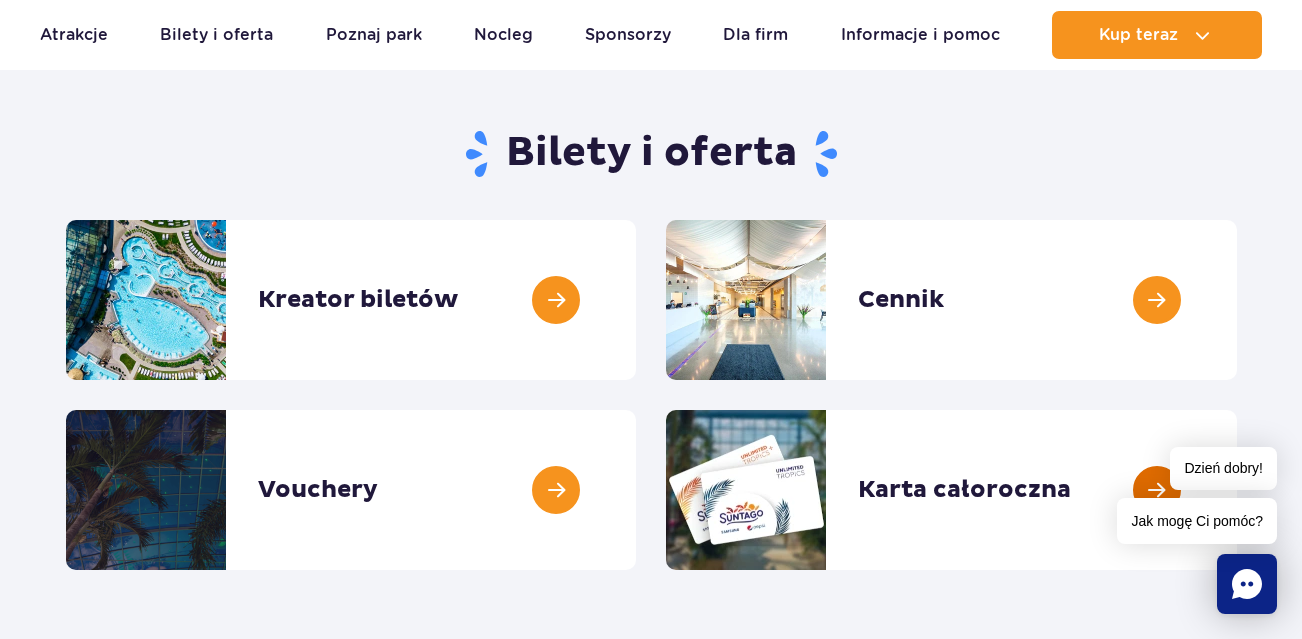 click at bounding box center [1237, 490] 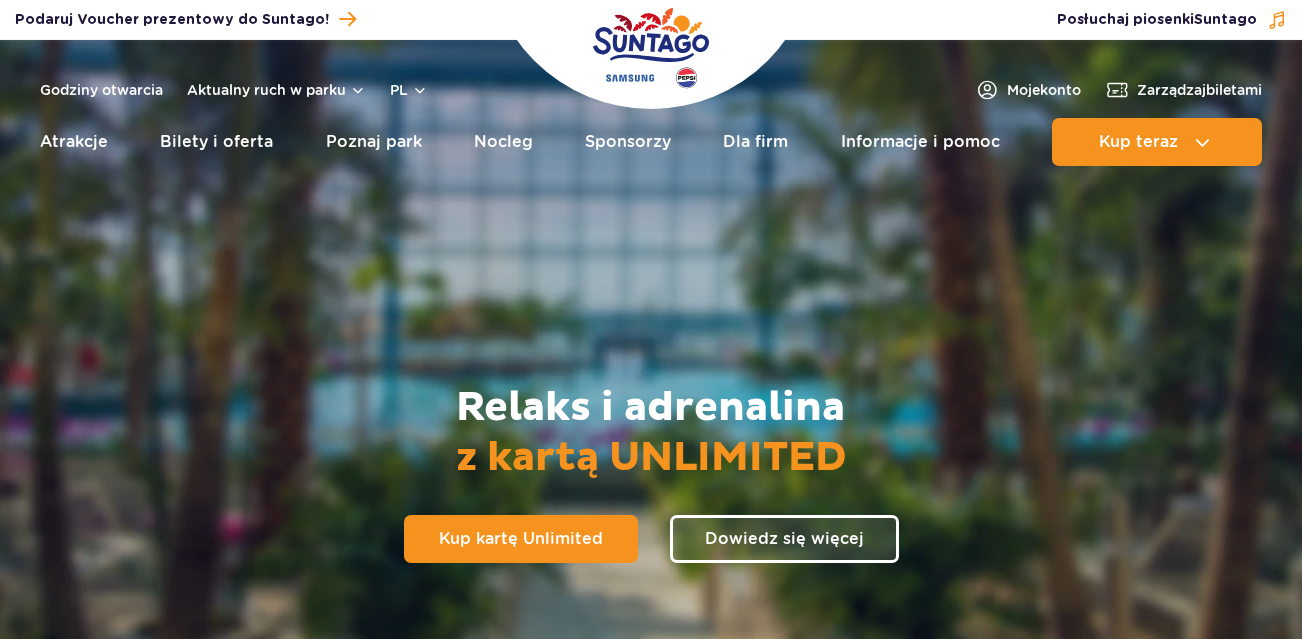 scroll, scrollTop: 0, scrollLeft: 0, axis: both 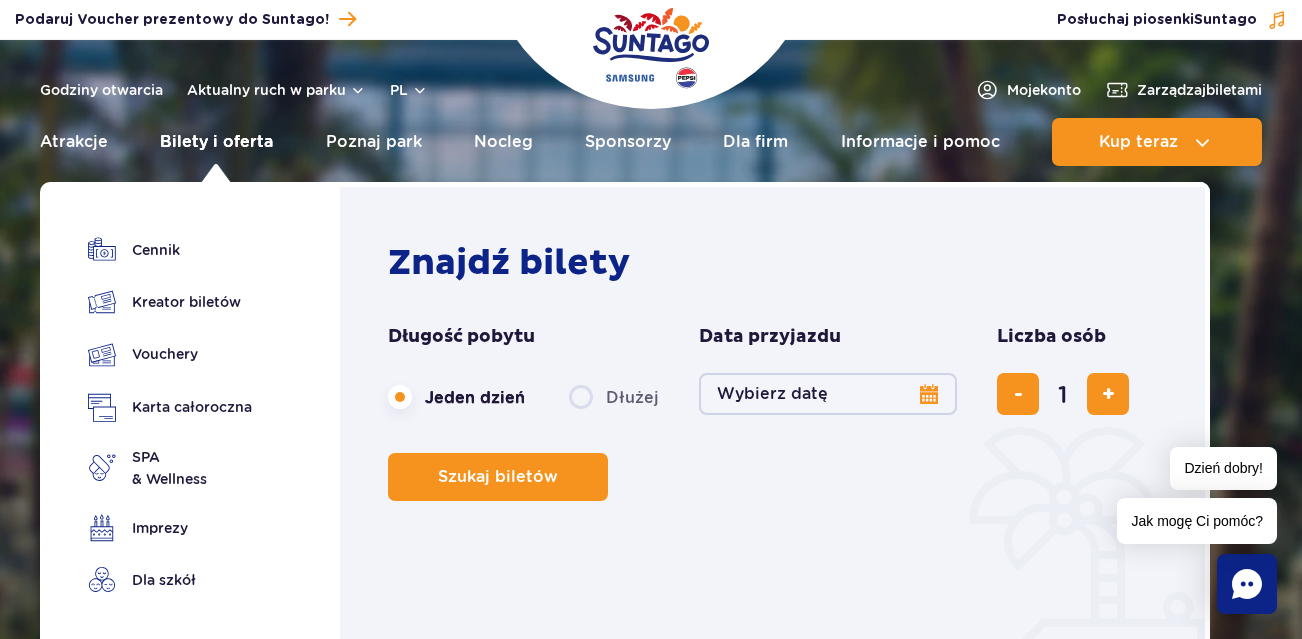 click on "Bilety i oferta" at bounding box center (216, 142) 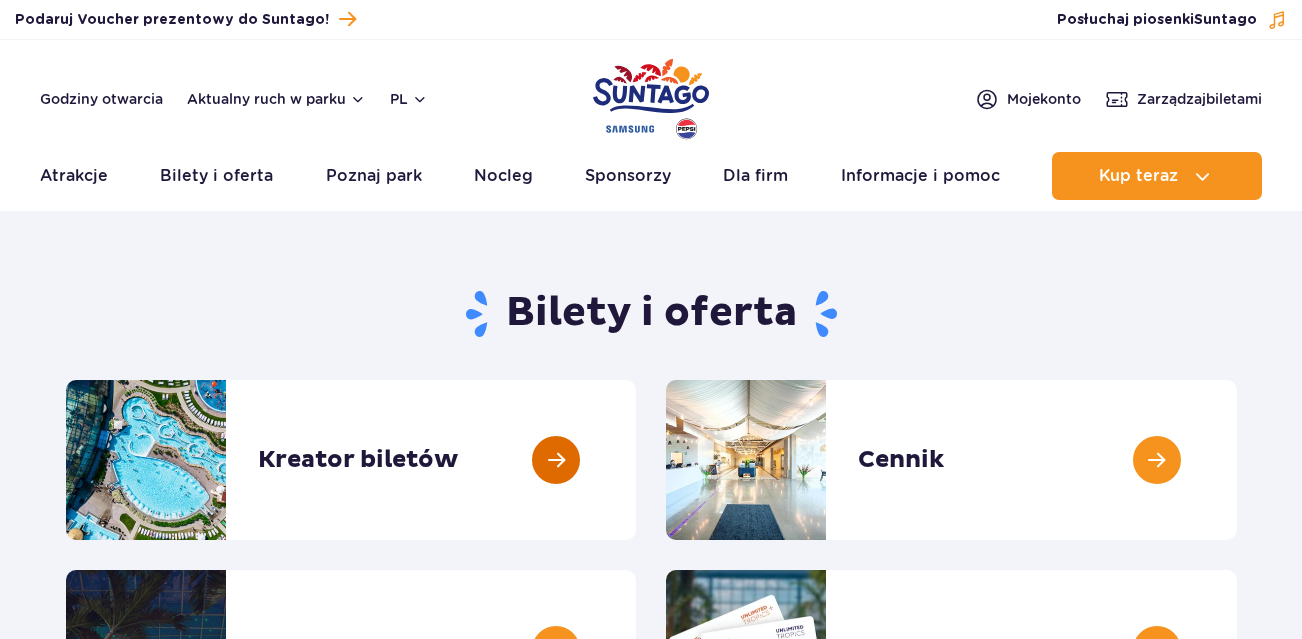 scroll, scrollTop: 0, scrollLeft: 0, axis: both 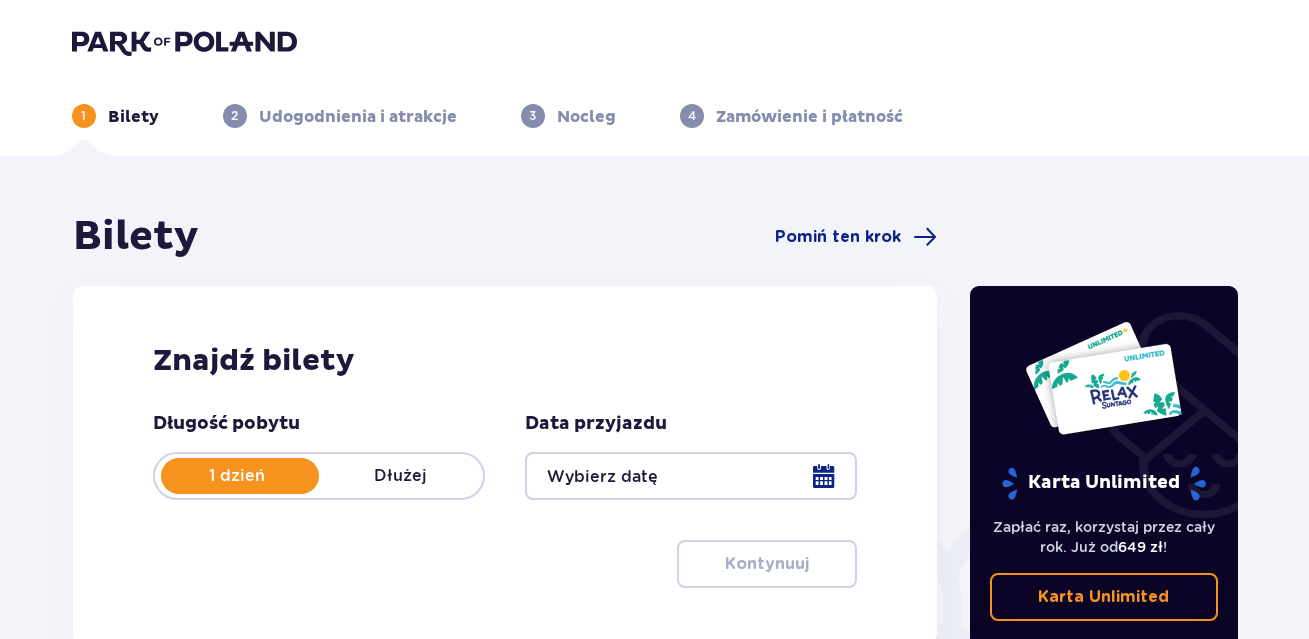 click at bounding box center (691, 476) 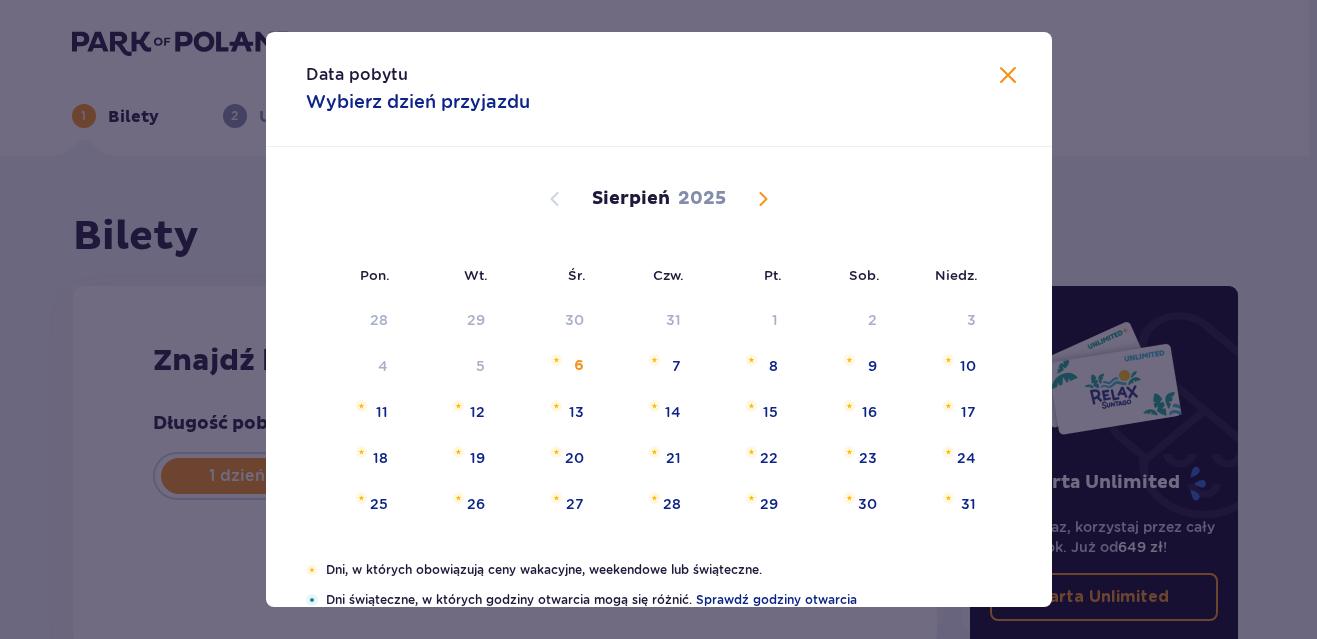 click at bounding box center [763, 199] 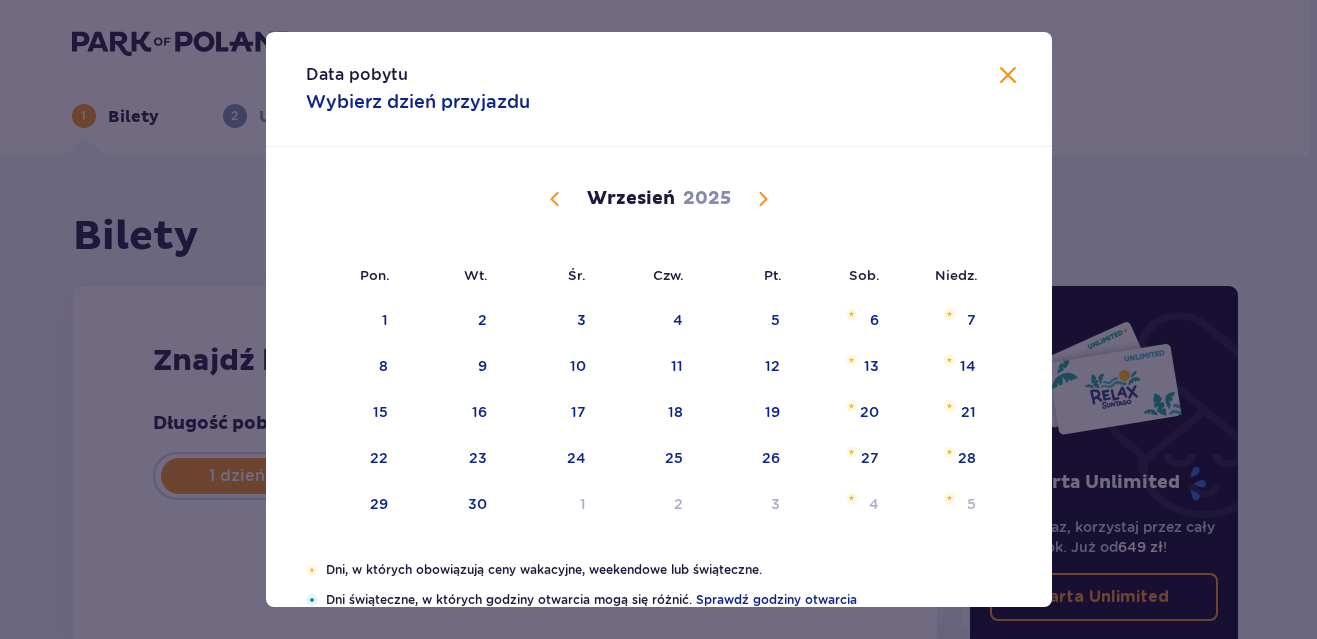 click at bounding box center (763, 199) 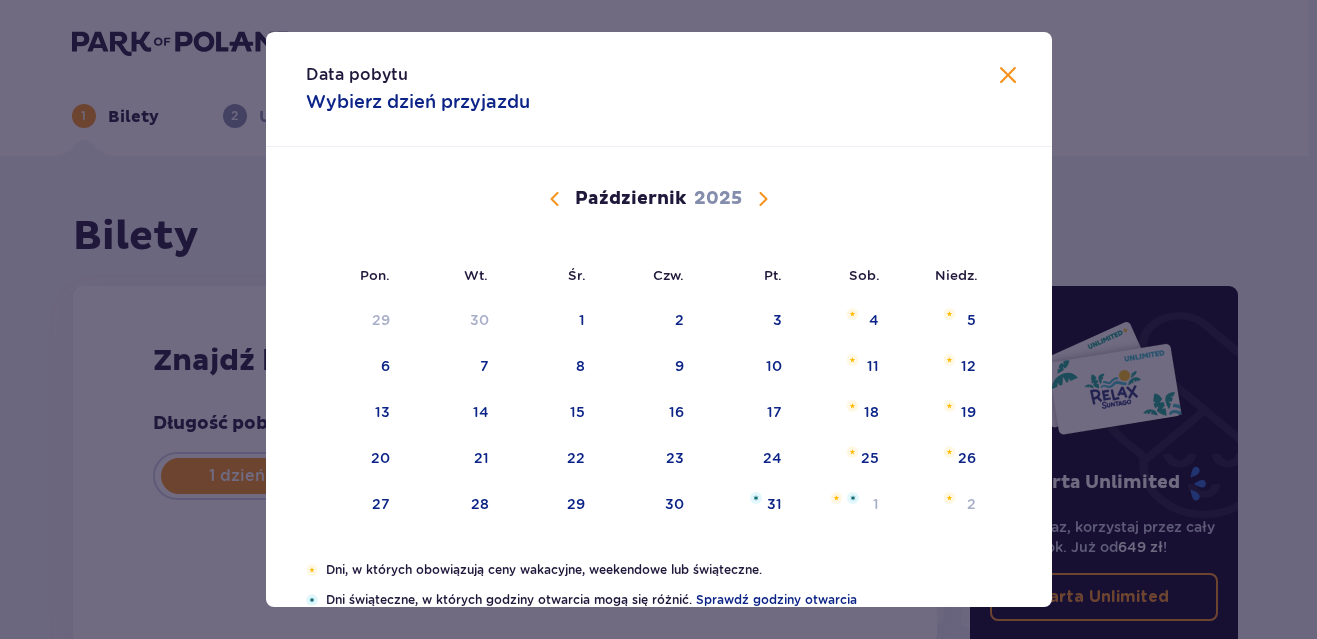 click at bounding box center [763, 199] 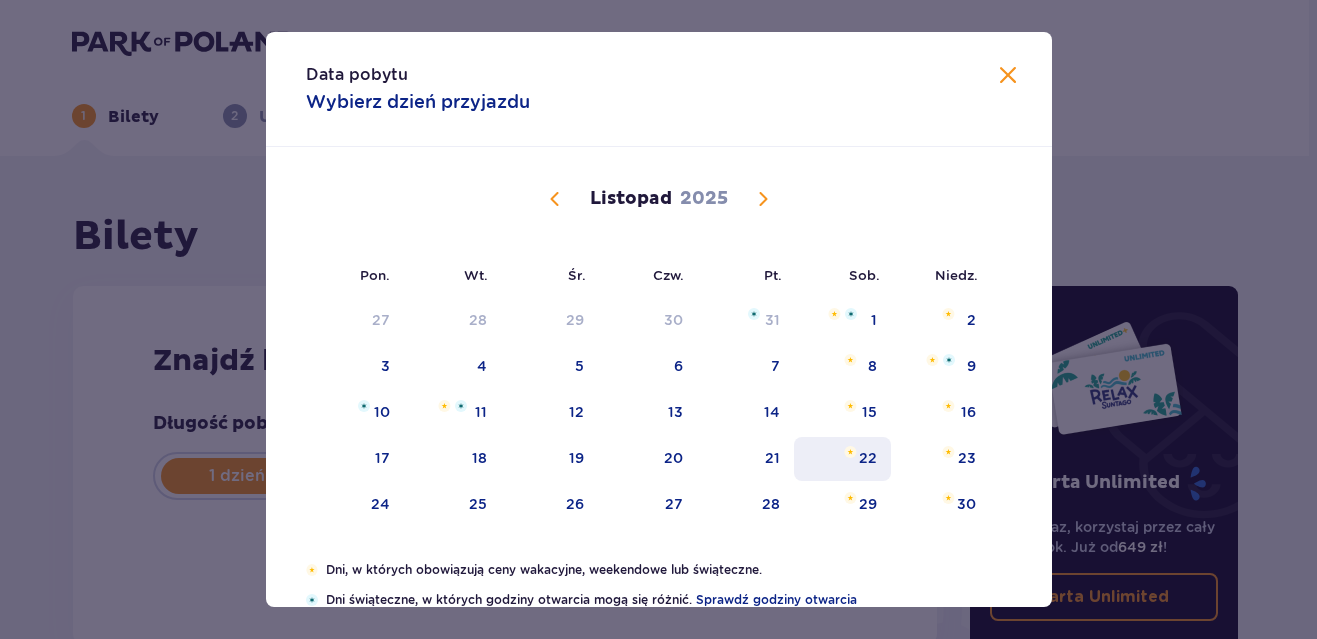 click on "22" at bounding box center (842, 459) 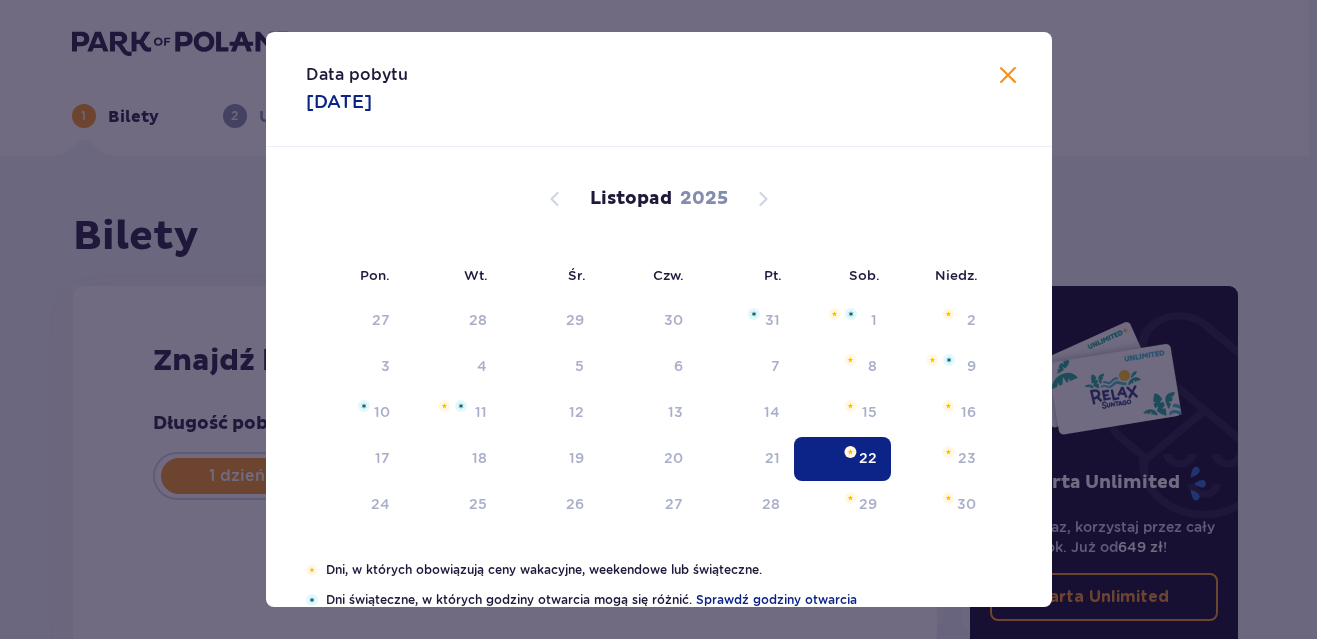 type on "22.11.25" 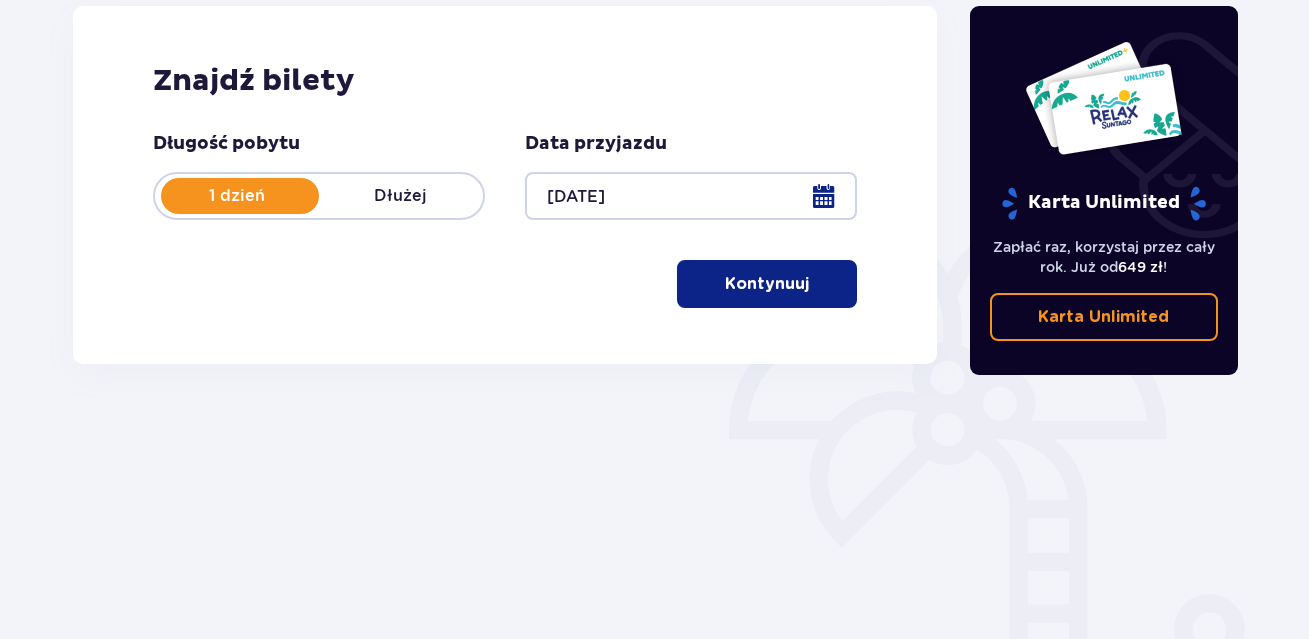 scroll, scrollTop: 320, scrollLeft: 0, axis: vertical 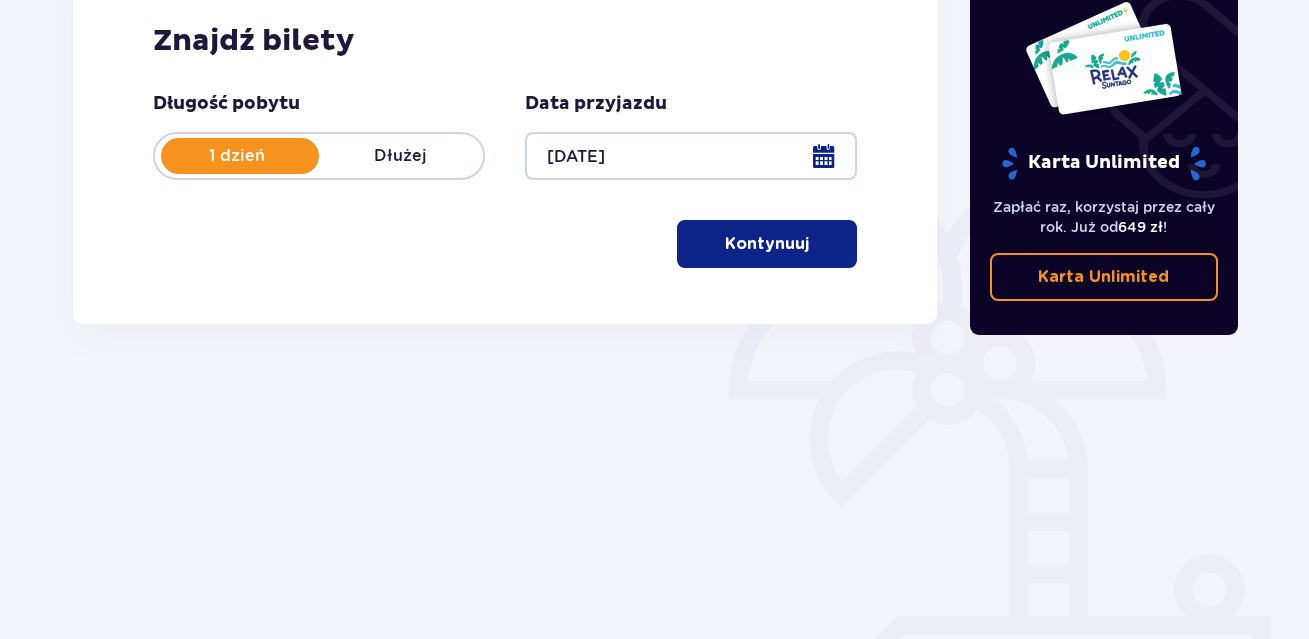click on "Kontynuuj" at bounding box center [767, 244] 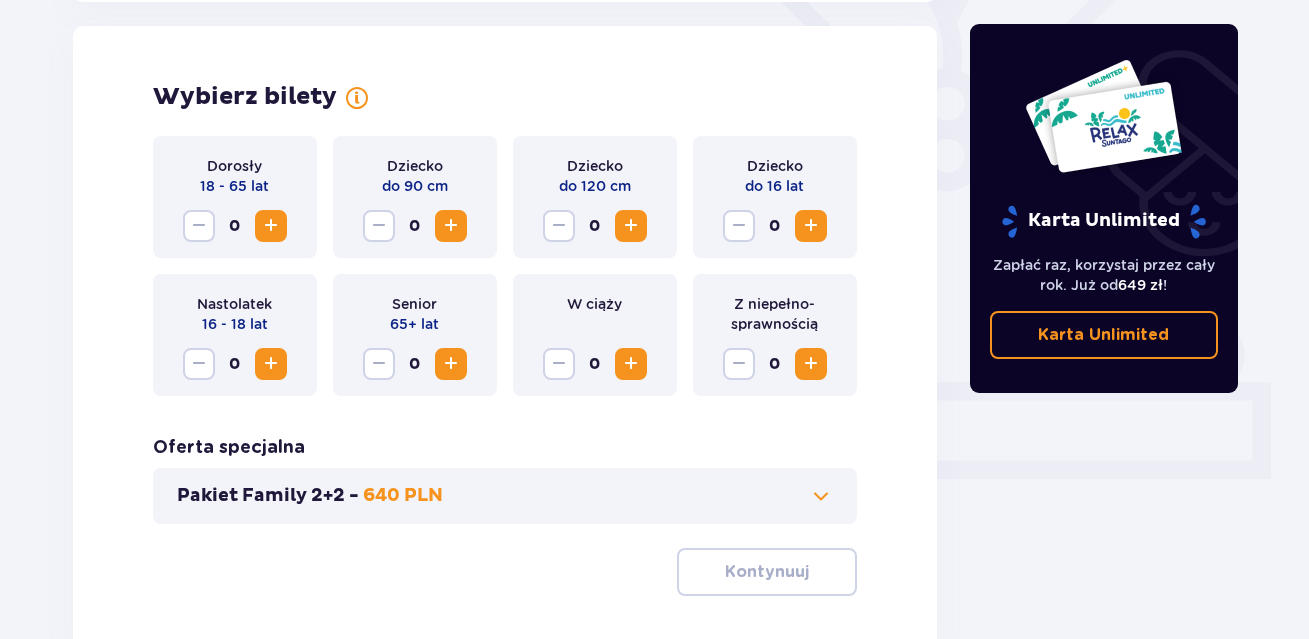 scroll, scrollTop: 556, scrollLeft: 0, axis: vertical 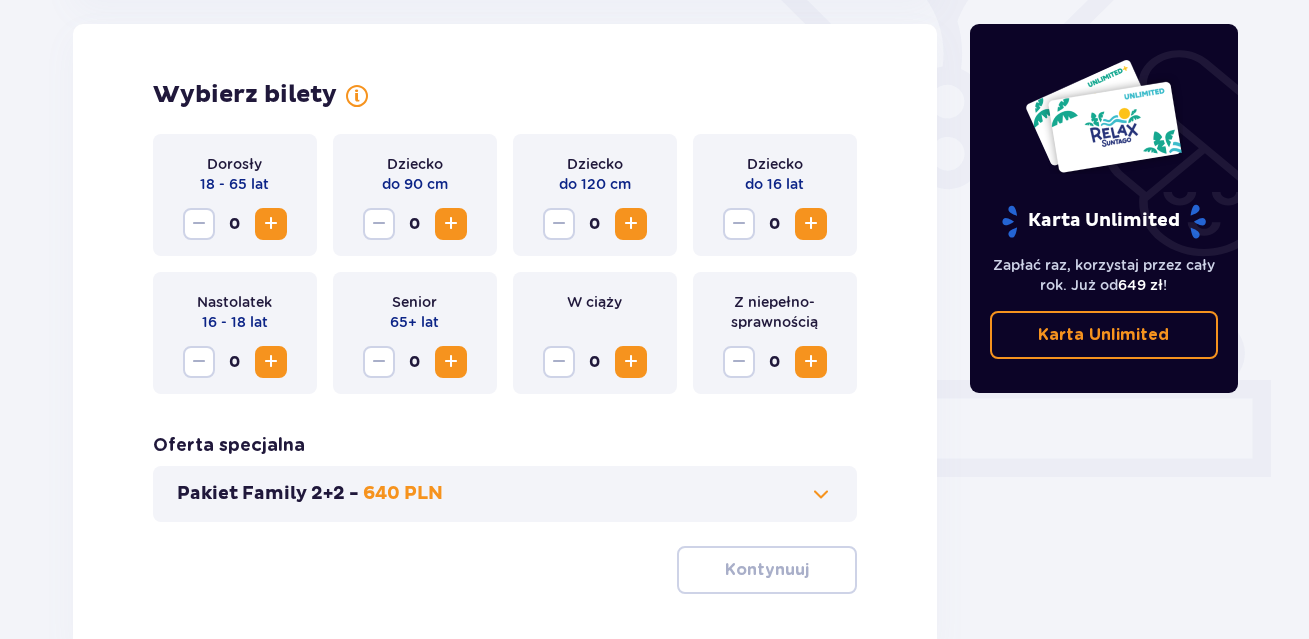 click at bounding box center (271, 224) 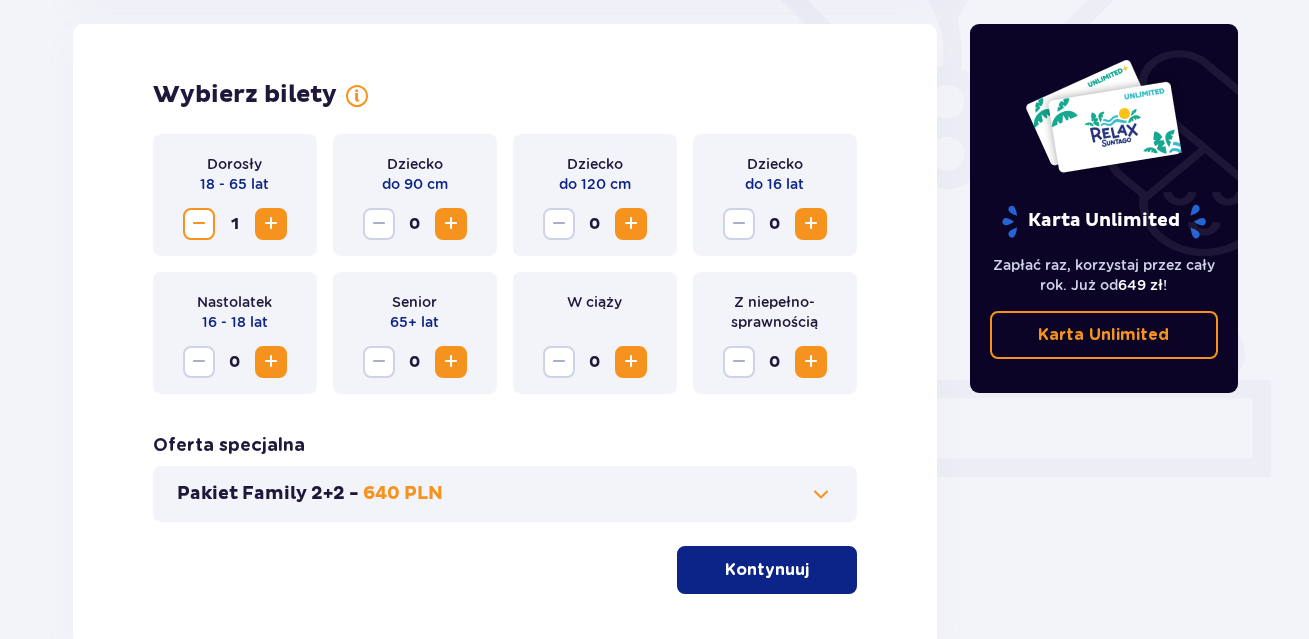 click at bounding box center [271, 224] 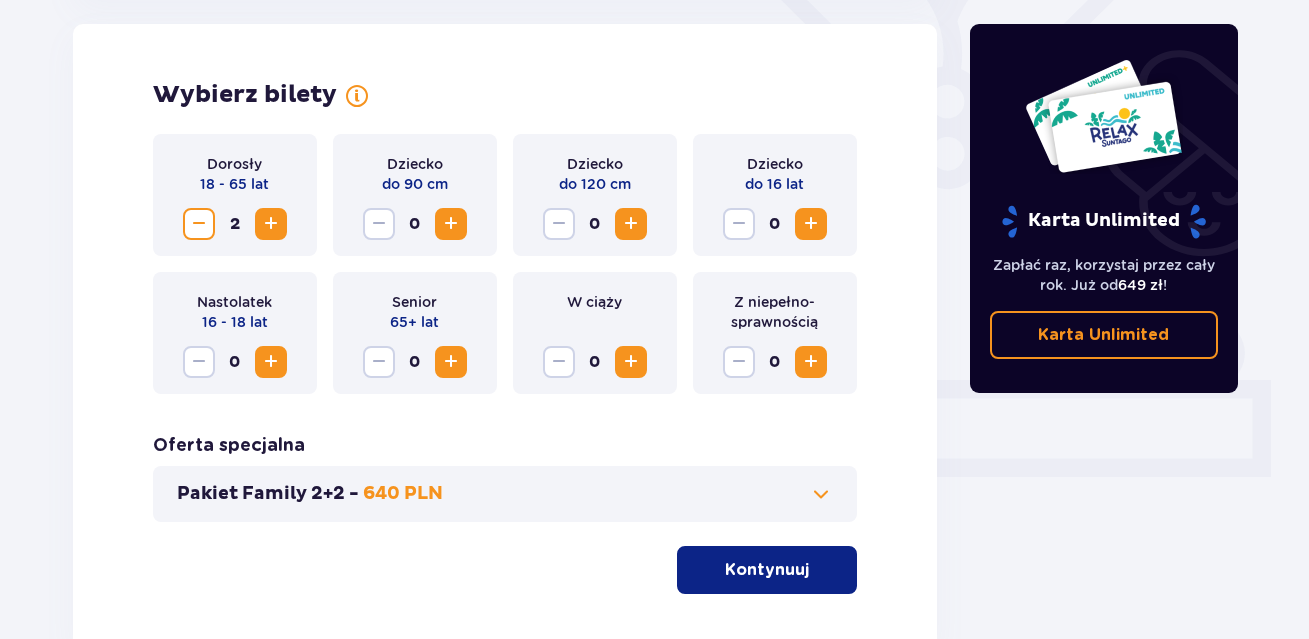 click on "Kontynuuj" at bounding box center (767, 570) 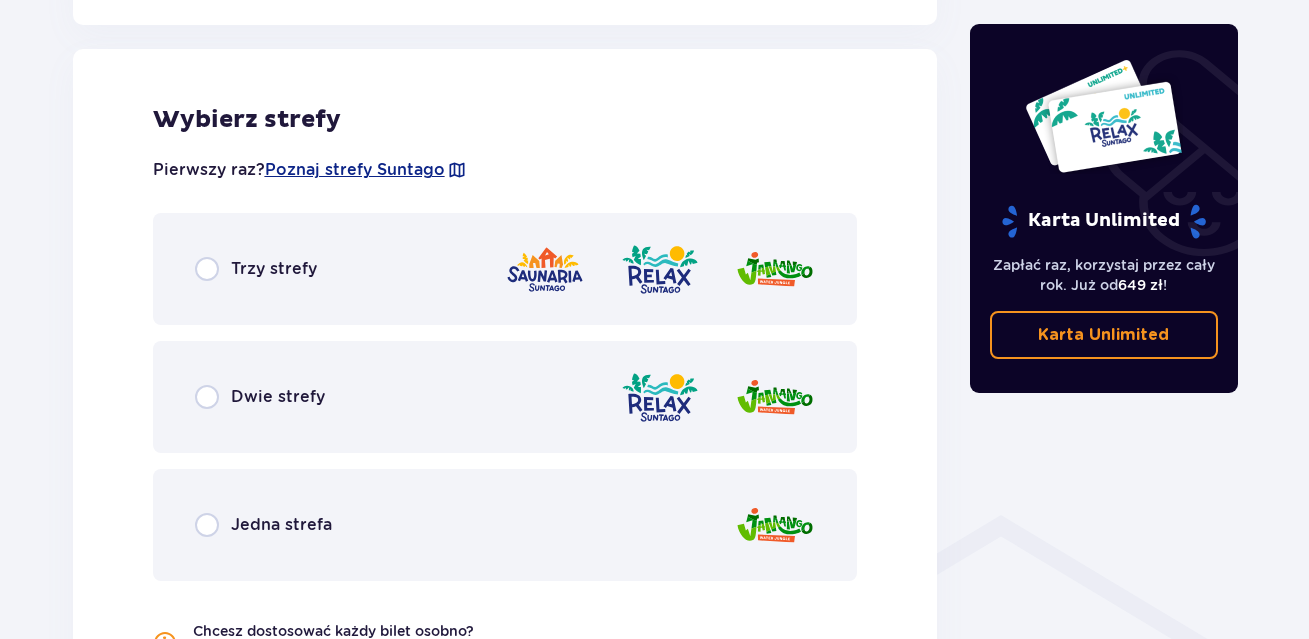 scroll, scrollTop: 1110, scrollLeft: 0, axis: vertical 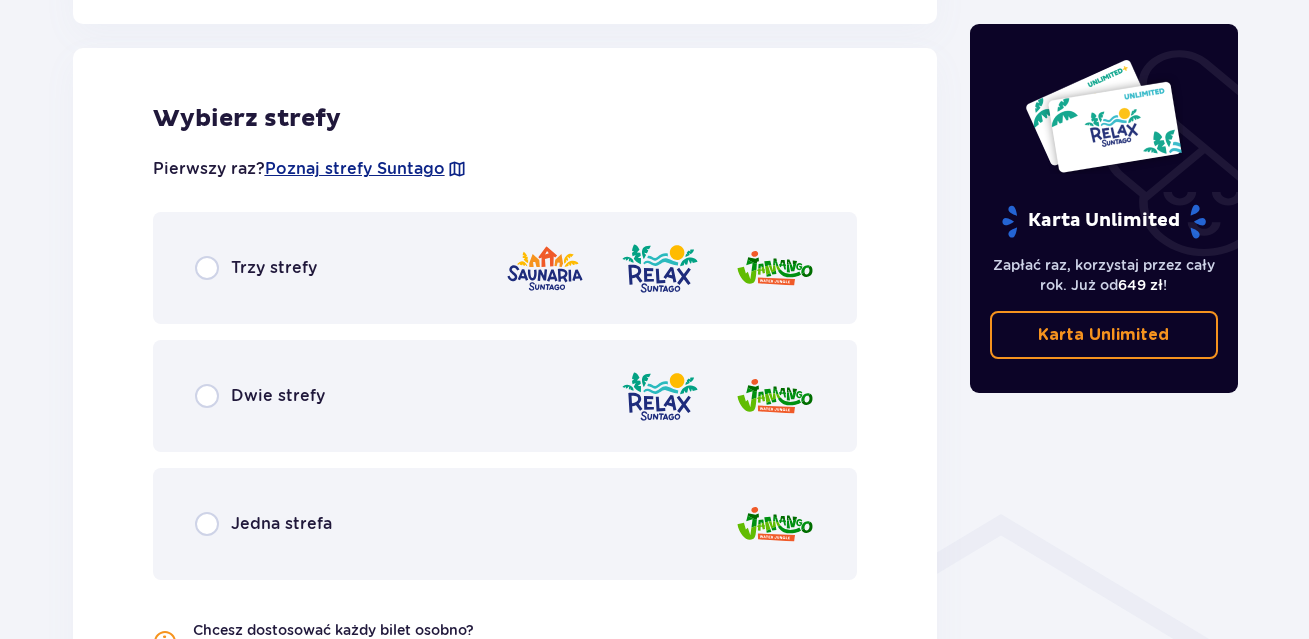 click on "Dwie strefy" at bounding box center [505, 396] 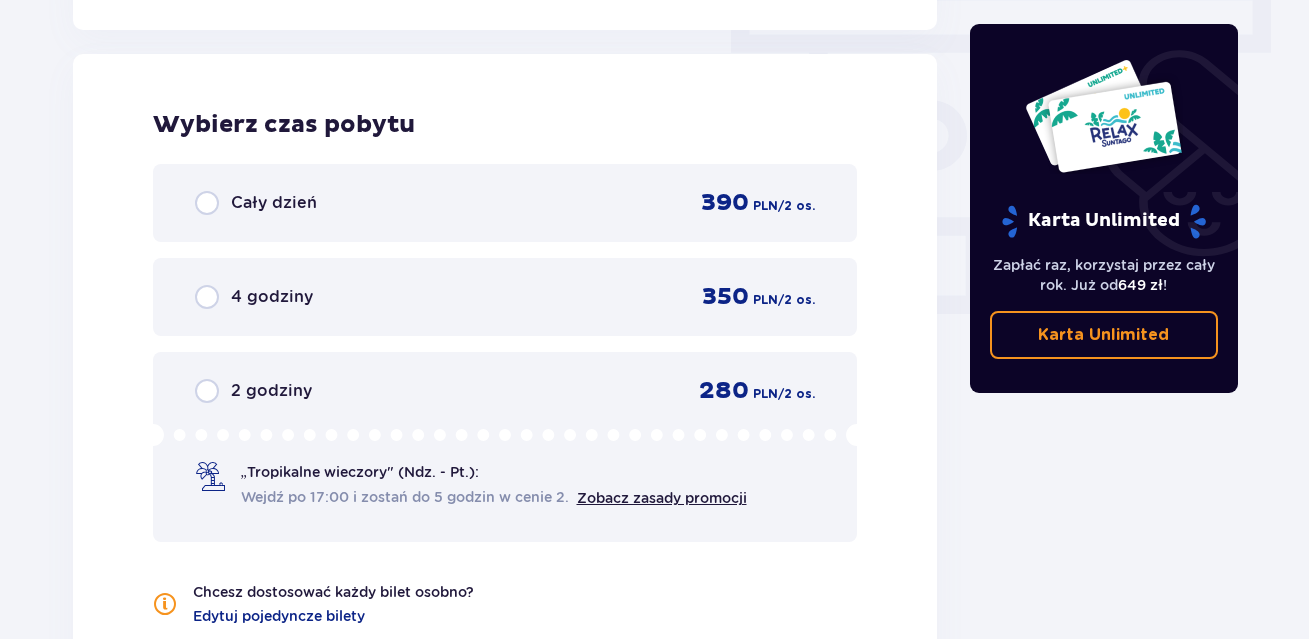 scroll, scrollTop: 1806, scrollLeft: 0, axis: vertical 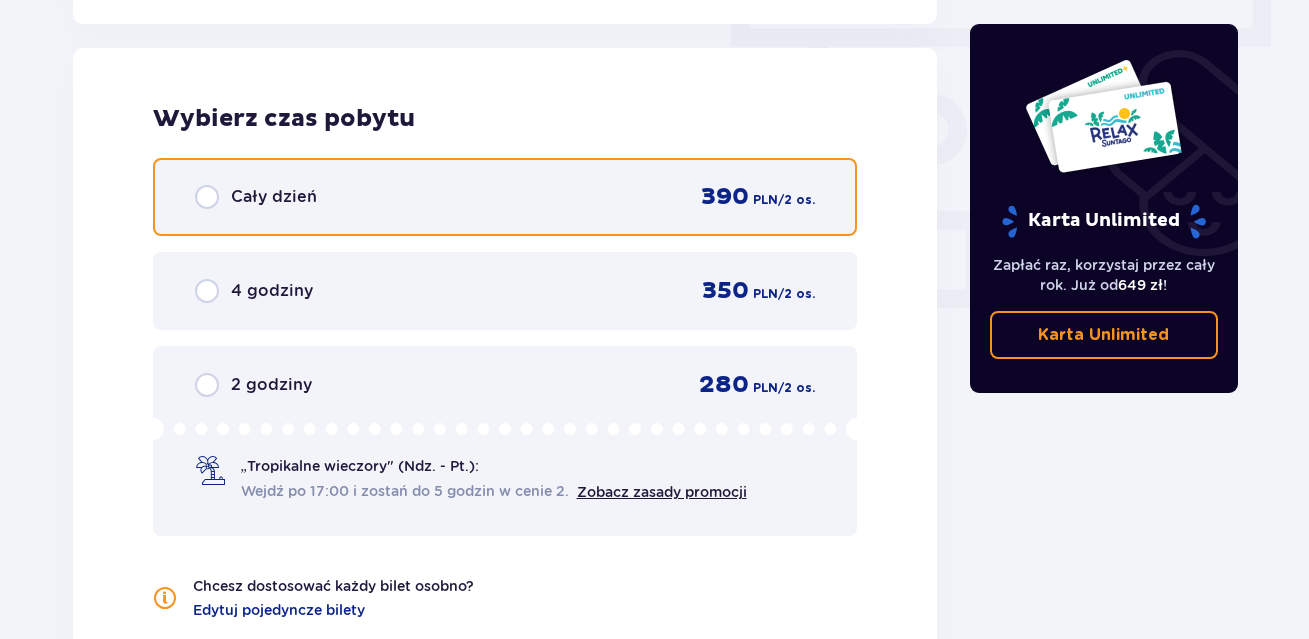 click at bounding box center [207, 197] 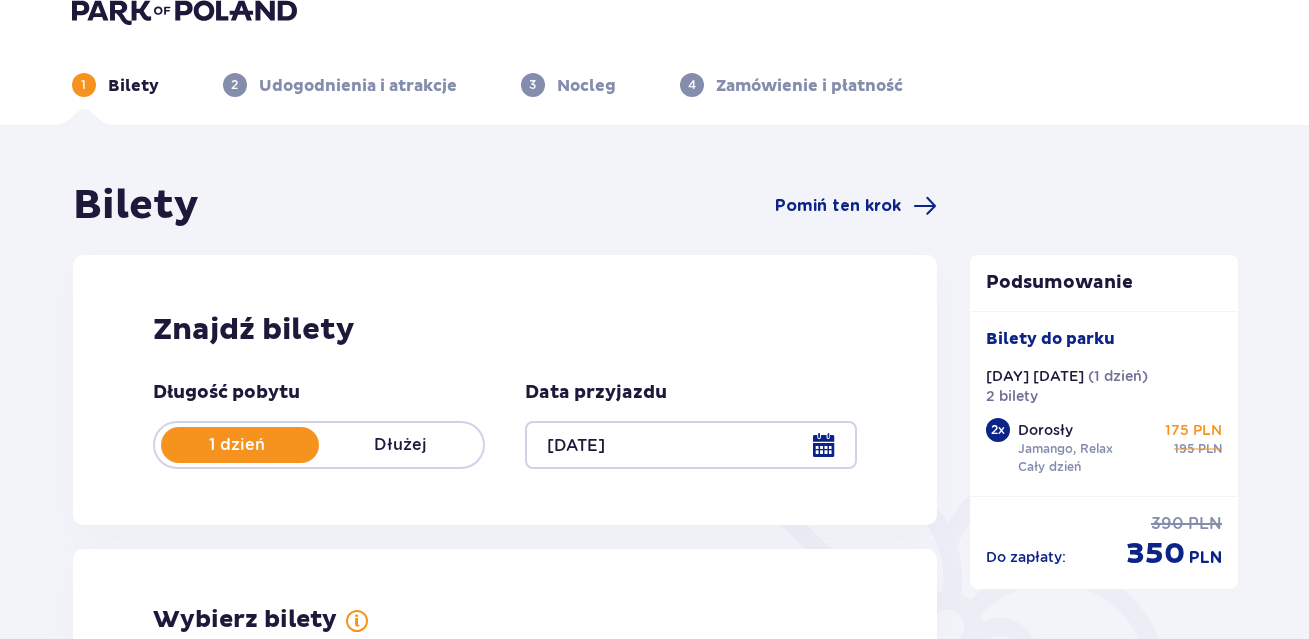 scroll, scrollTop: 0, scrollLeft: 0, axis: both 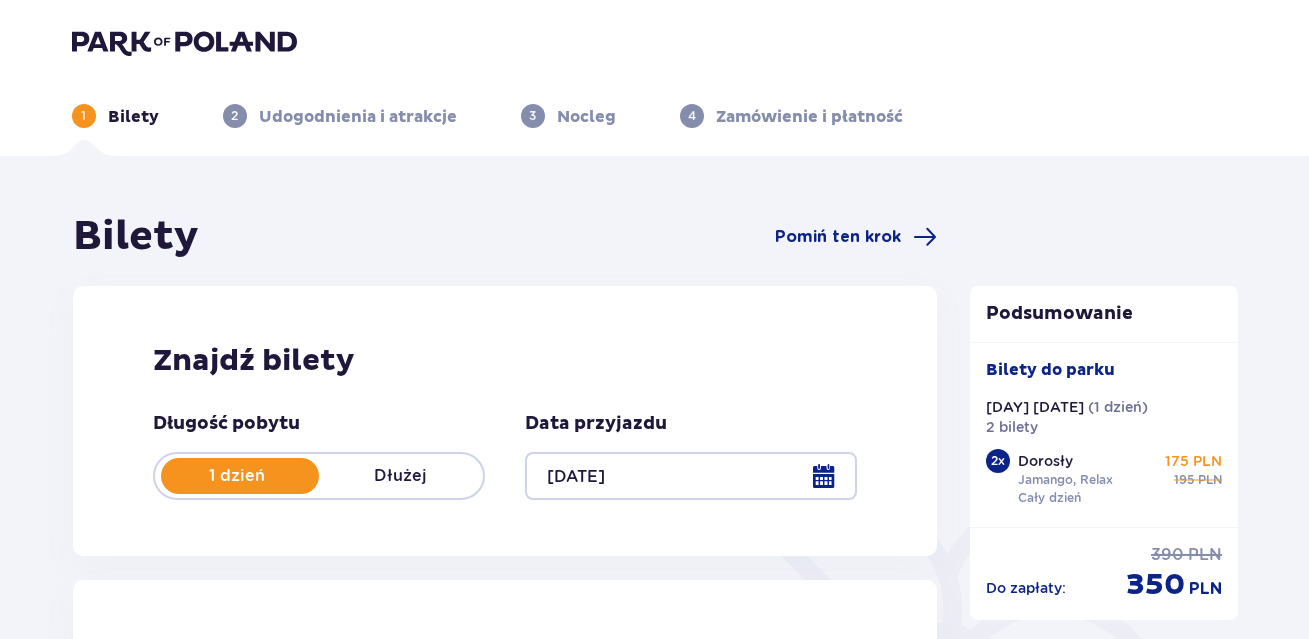 click at bounding box center (691, 476) 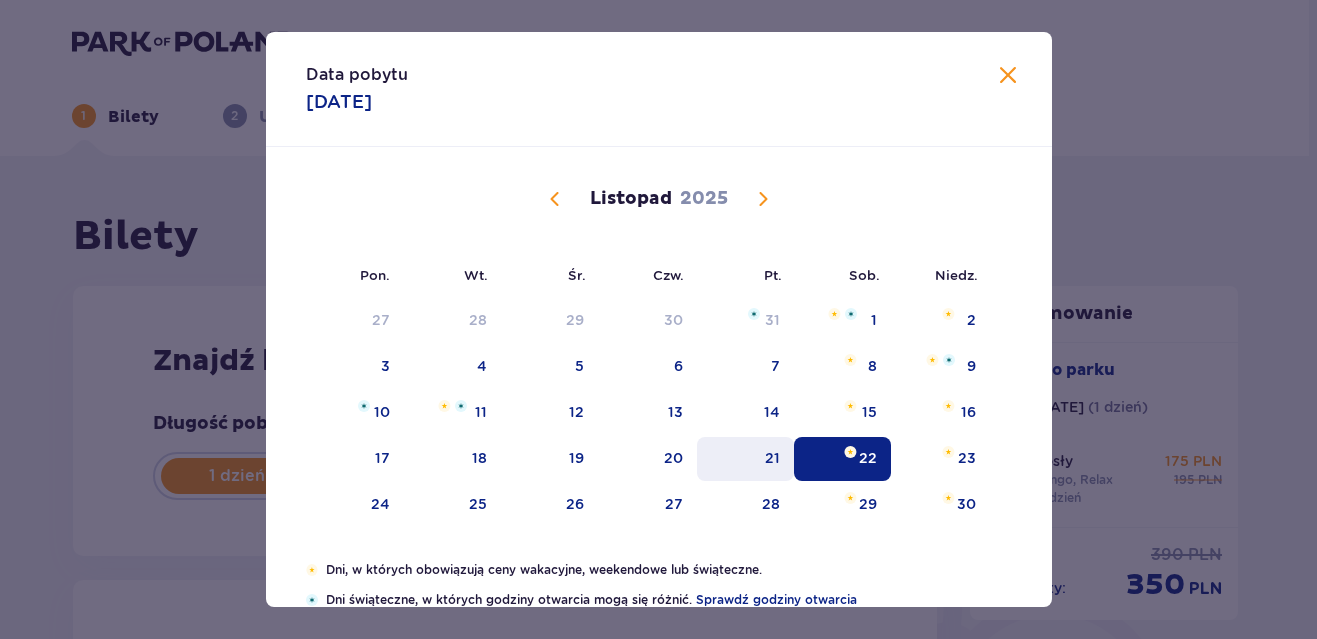 click on "21" at bounding box center [772, 458] 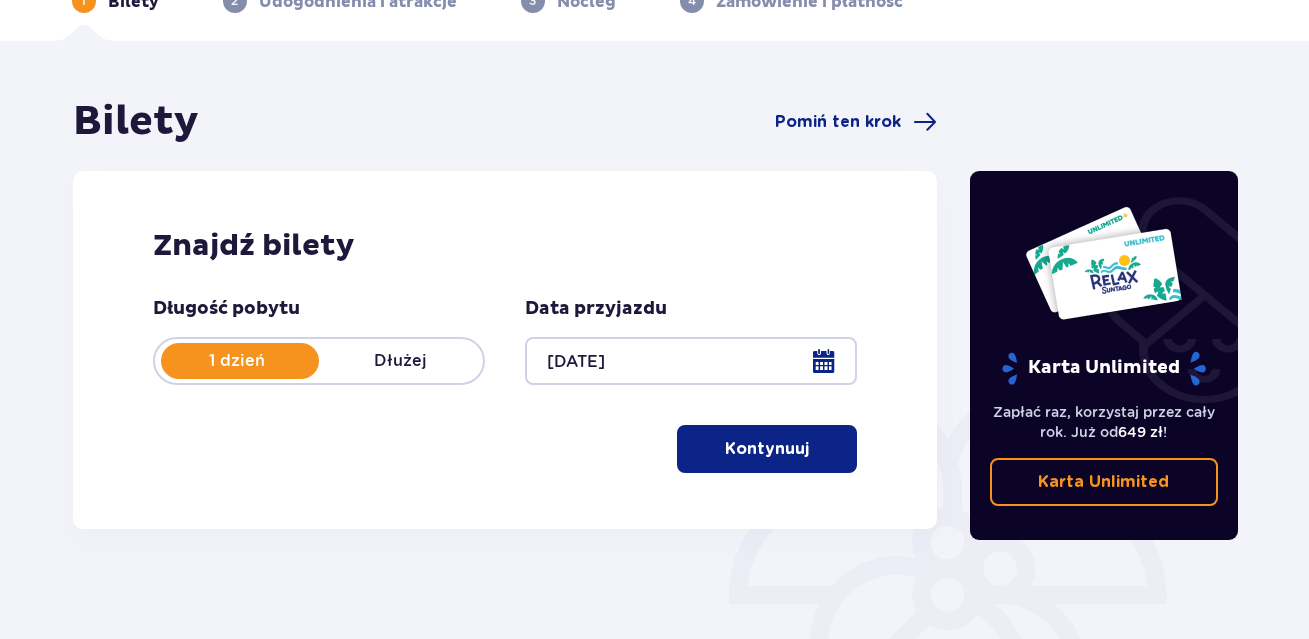 scroll, scrollTop: 120, scrollLeft: 0, axis: vertical 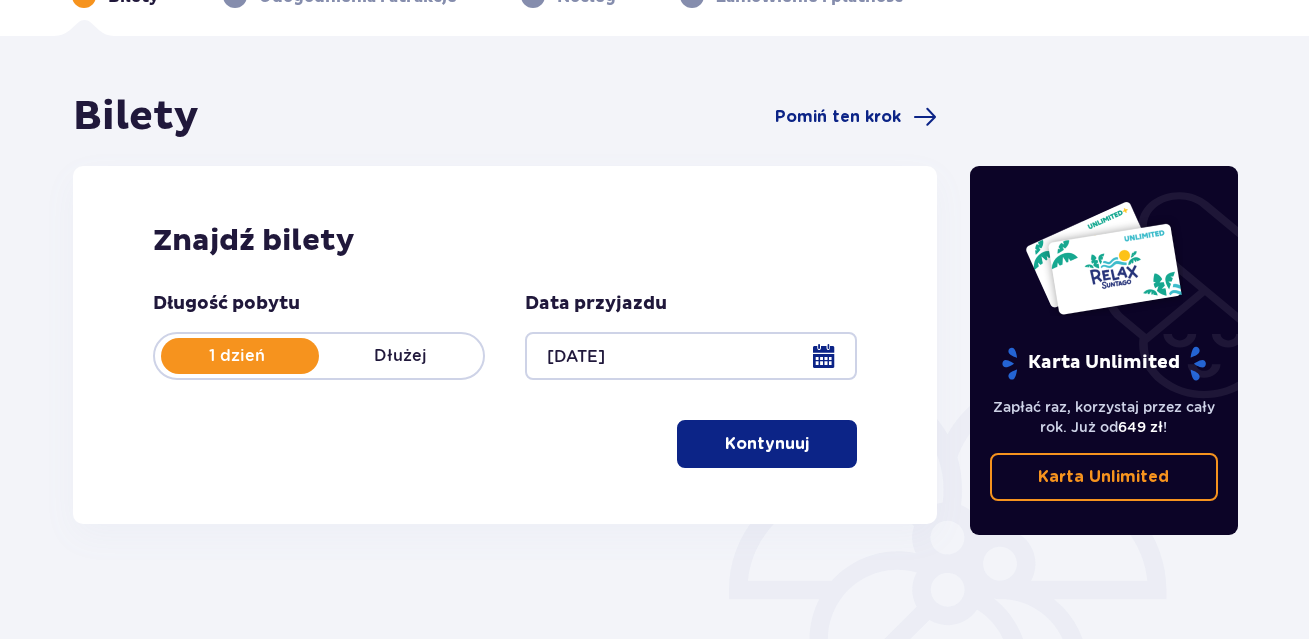 click on "Kontynuuj" at bounding box center [767, 444] 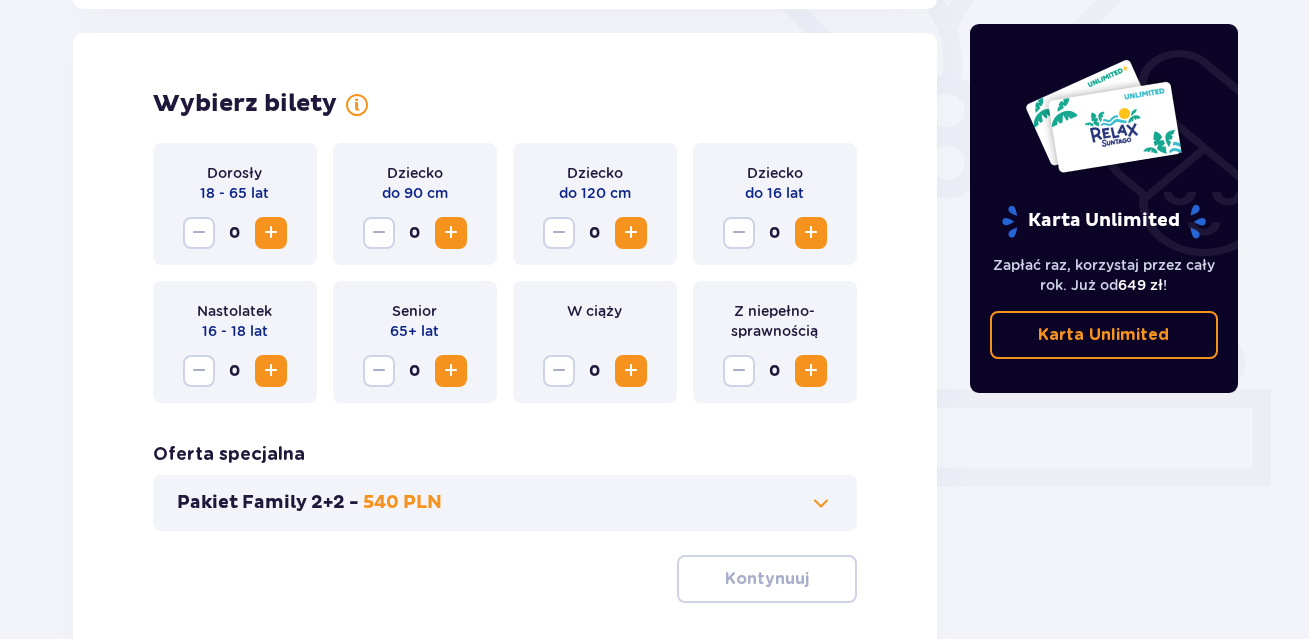 scroll, scrollTop: 556, scrollLeft: 0, axis: vertical 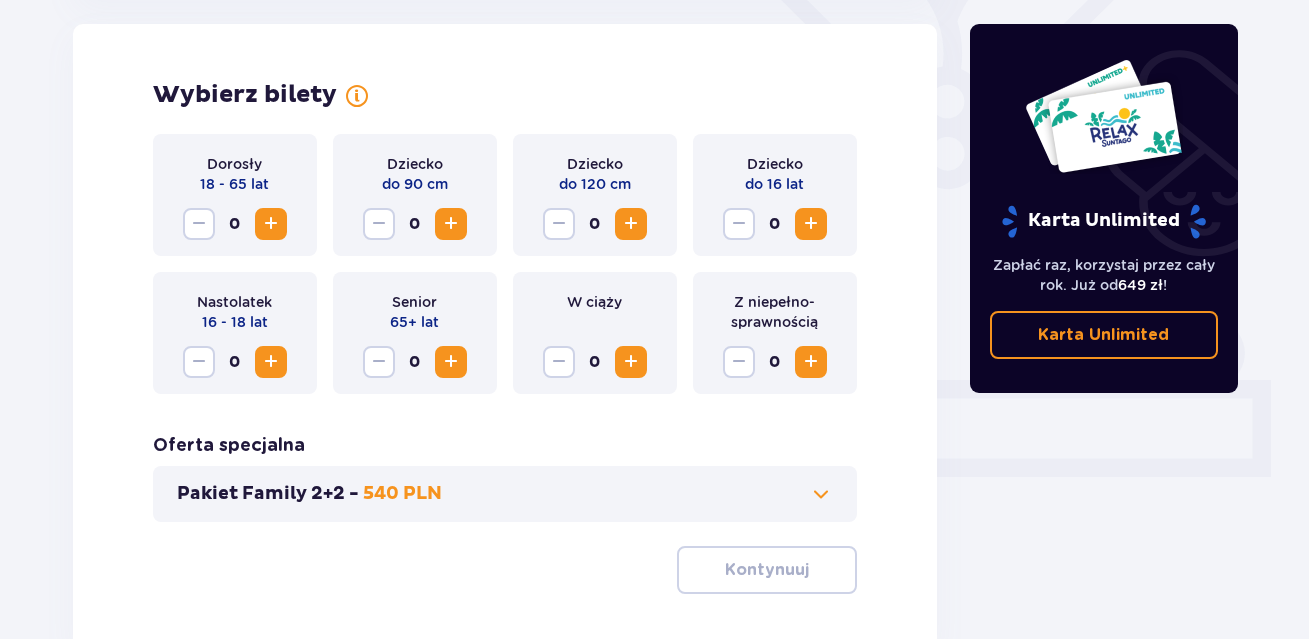 click at bounding box center (271, 224) 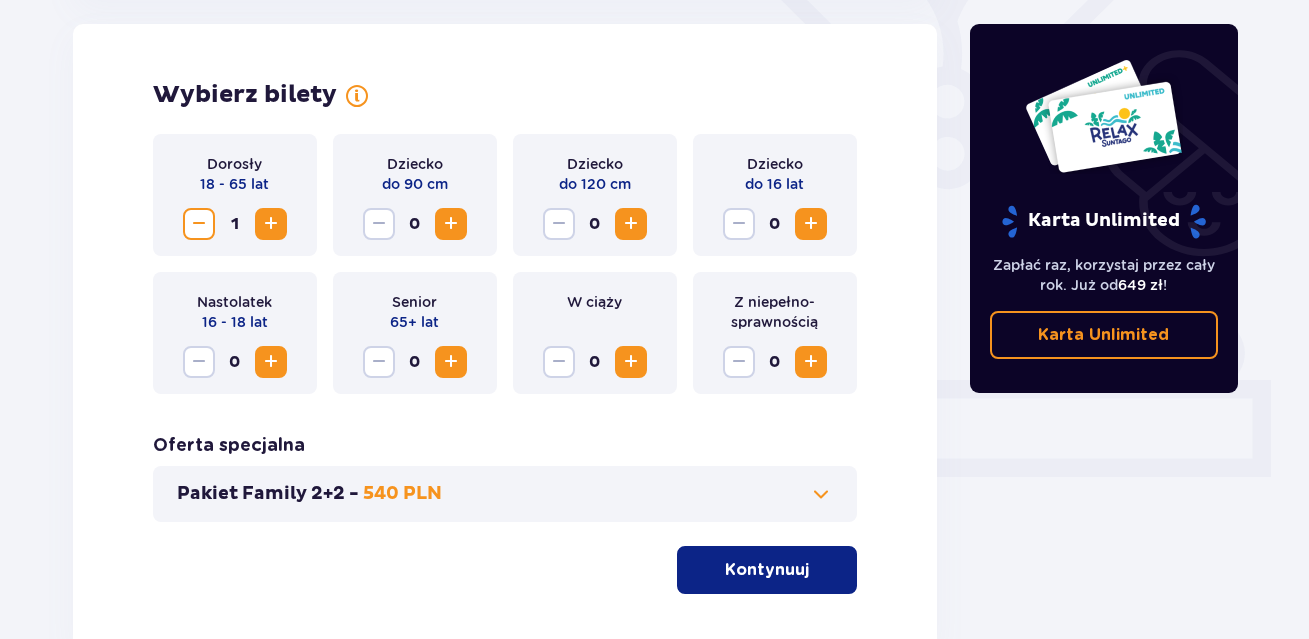 click on "Kontynuuj" at bounding box center [767, 570] 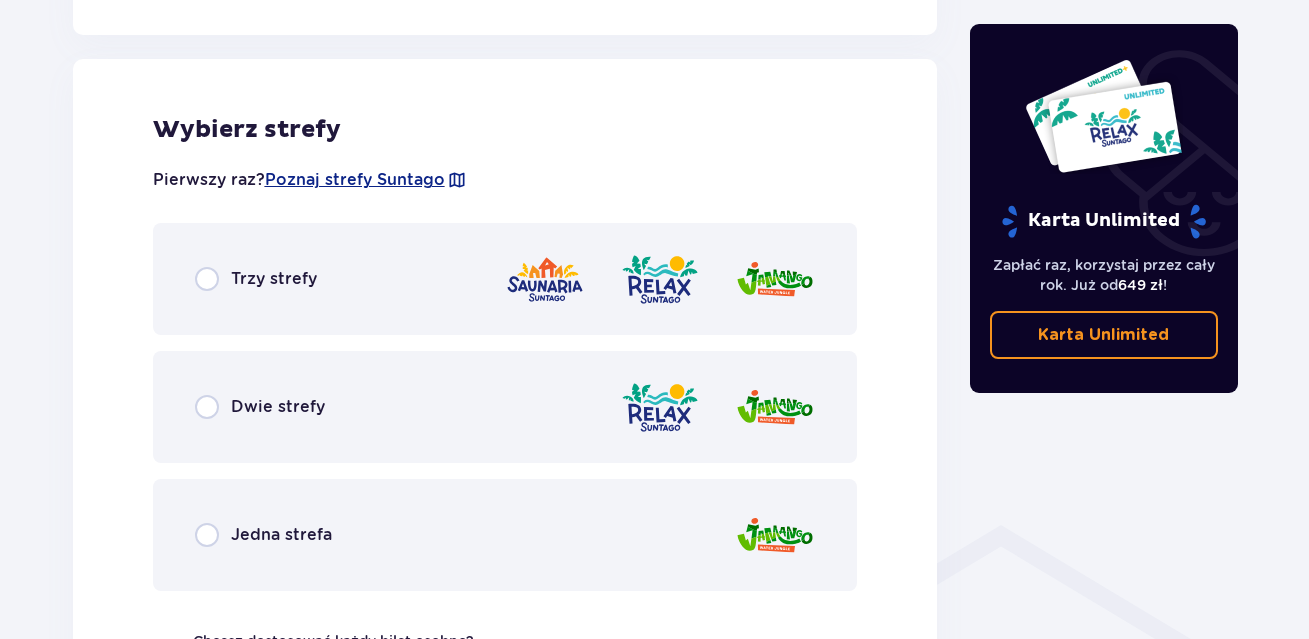 scroll, scrollTop: 1110, scrollLeft: 0, axis: vertical 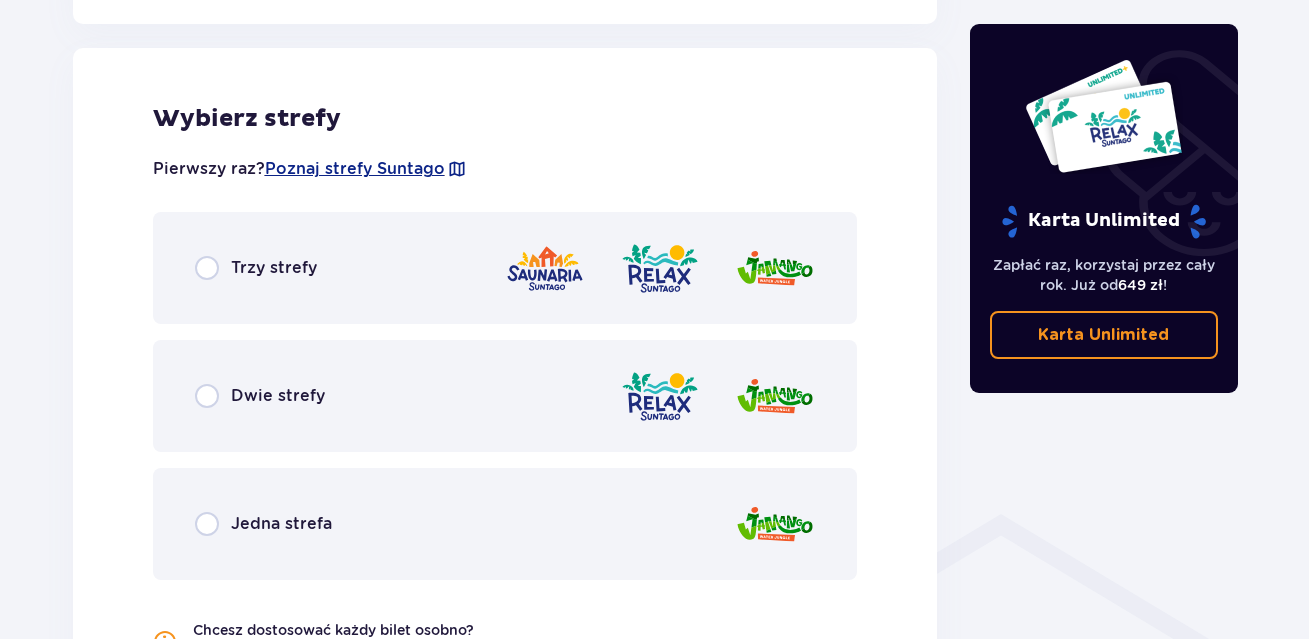 click on "Dwie strefy" at bounding box center [278, 396] 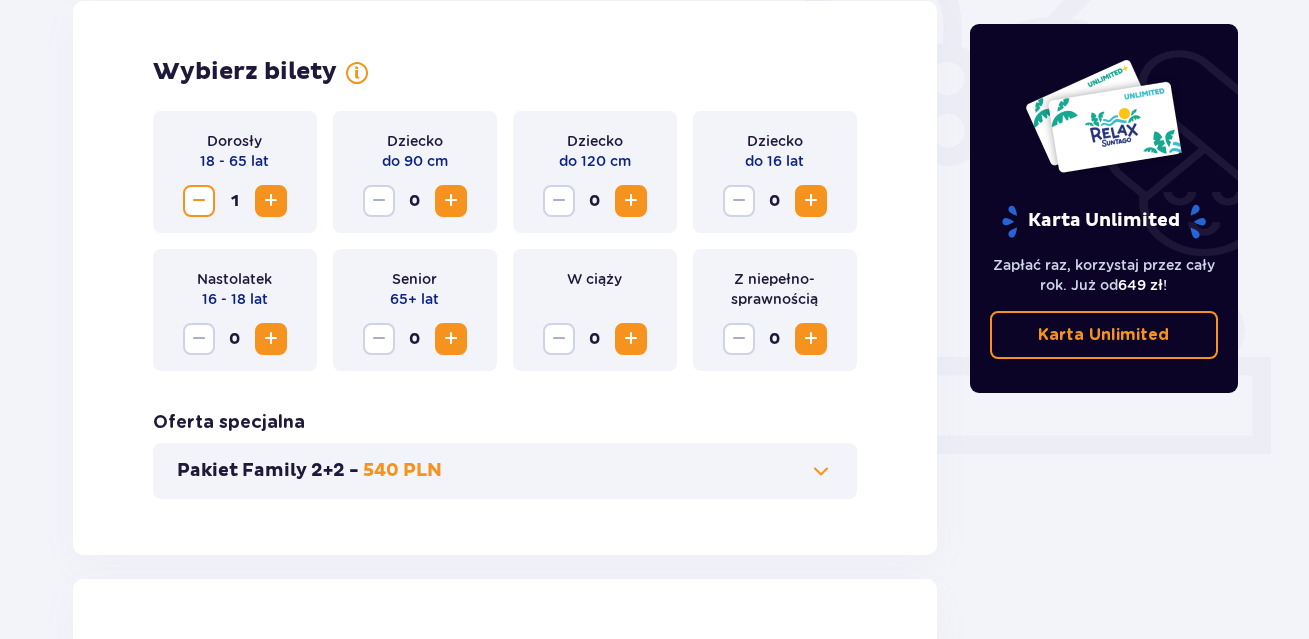 scroll, scrollTop: 566, scrollLeft: 0, axis: vertical 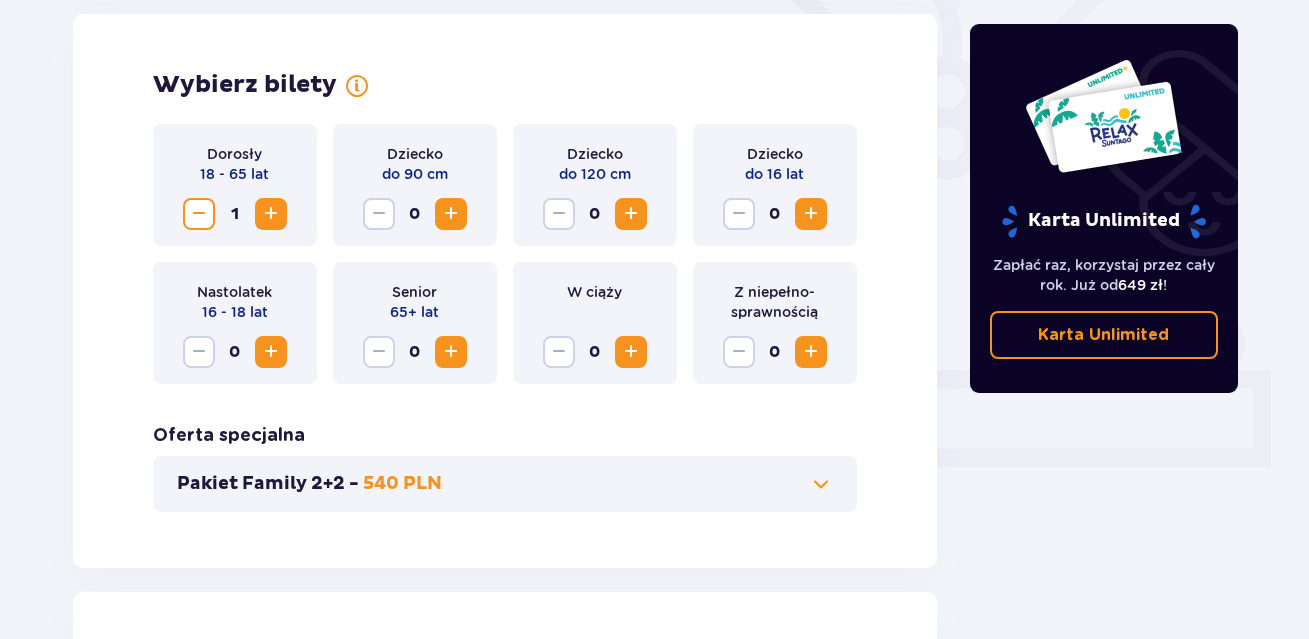 click at bounding box center (271, 214) 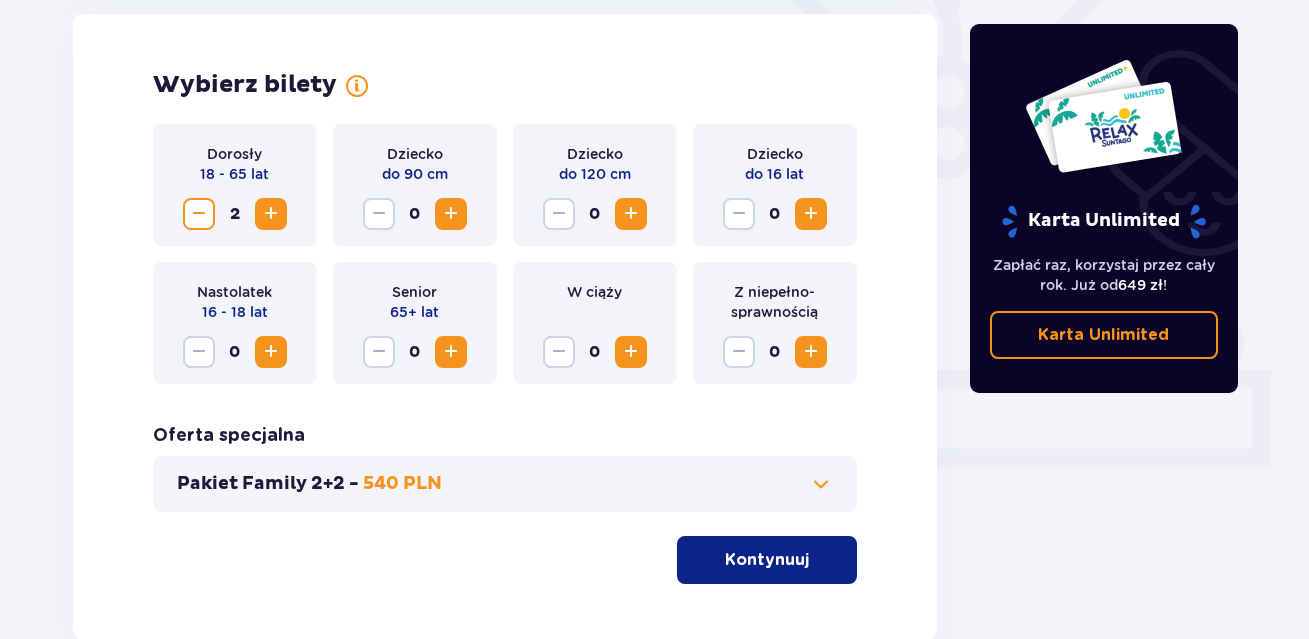 drag, startPoint x: 784, startPoint y: 590, endPoint x: 784, endPoint y: 573, distance: 17 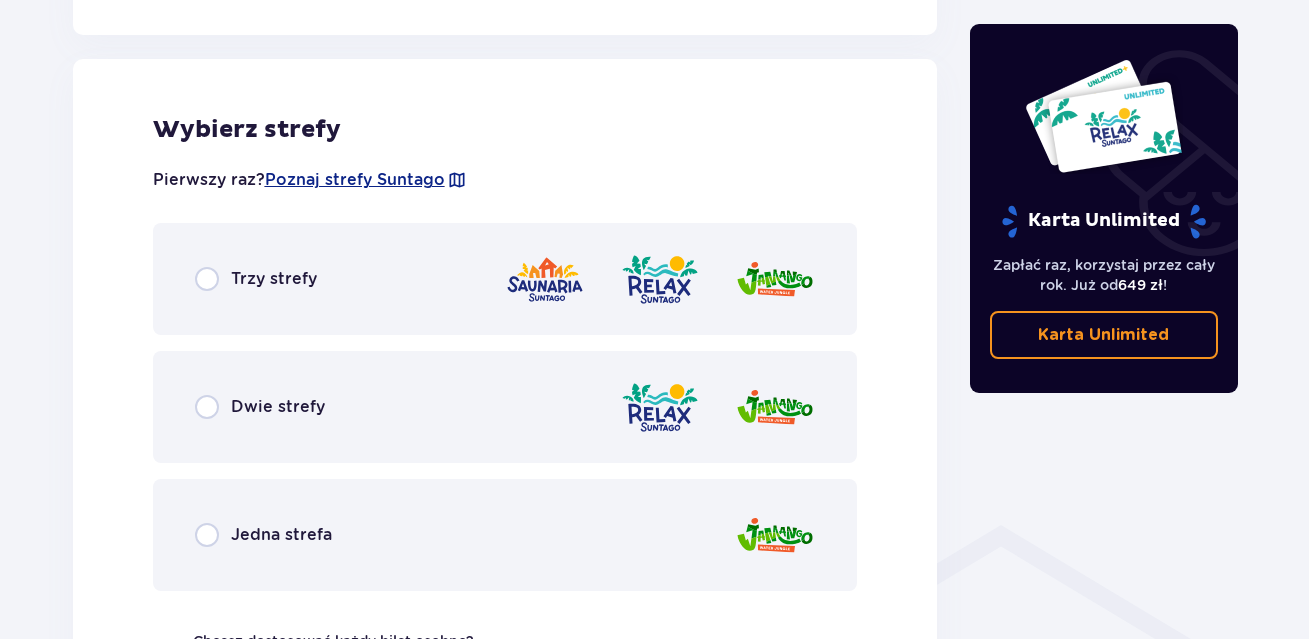 scroll, scrollTop: 1110, scrollLeft: 0, axis: vertical 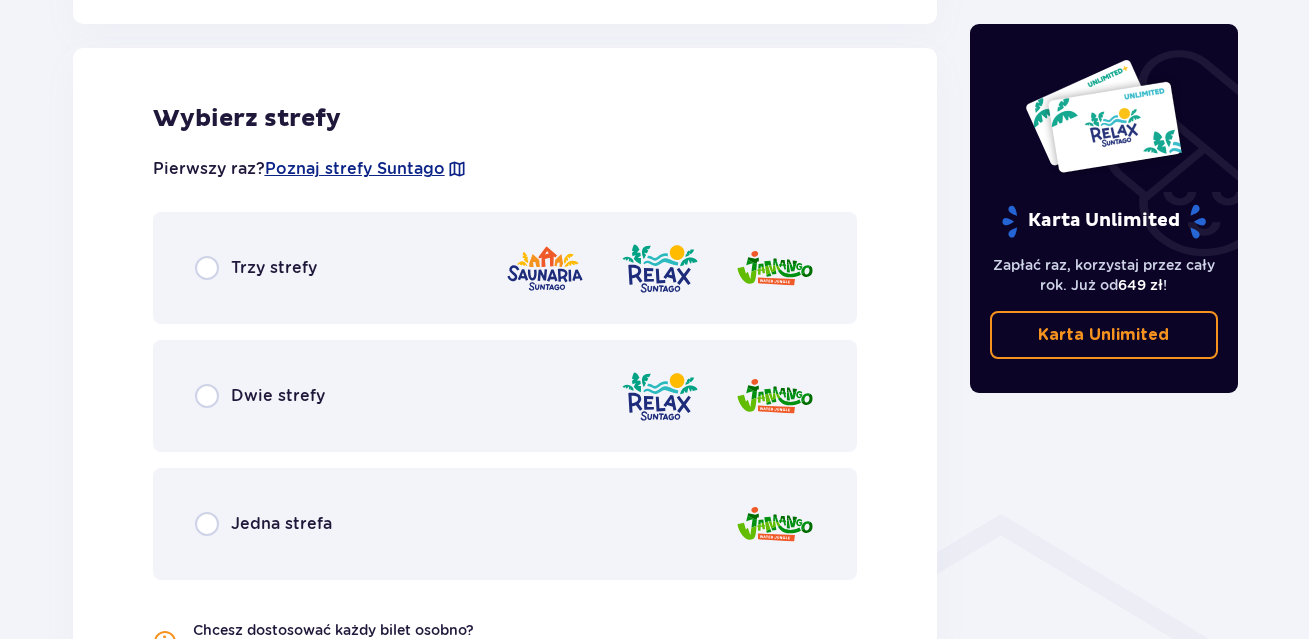 click on "Dwie strefy" at bounding box center [505, 396] 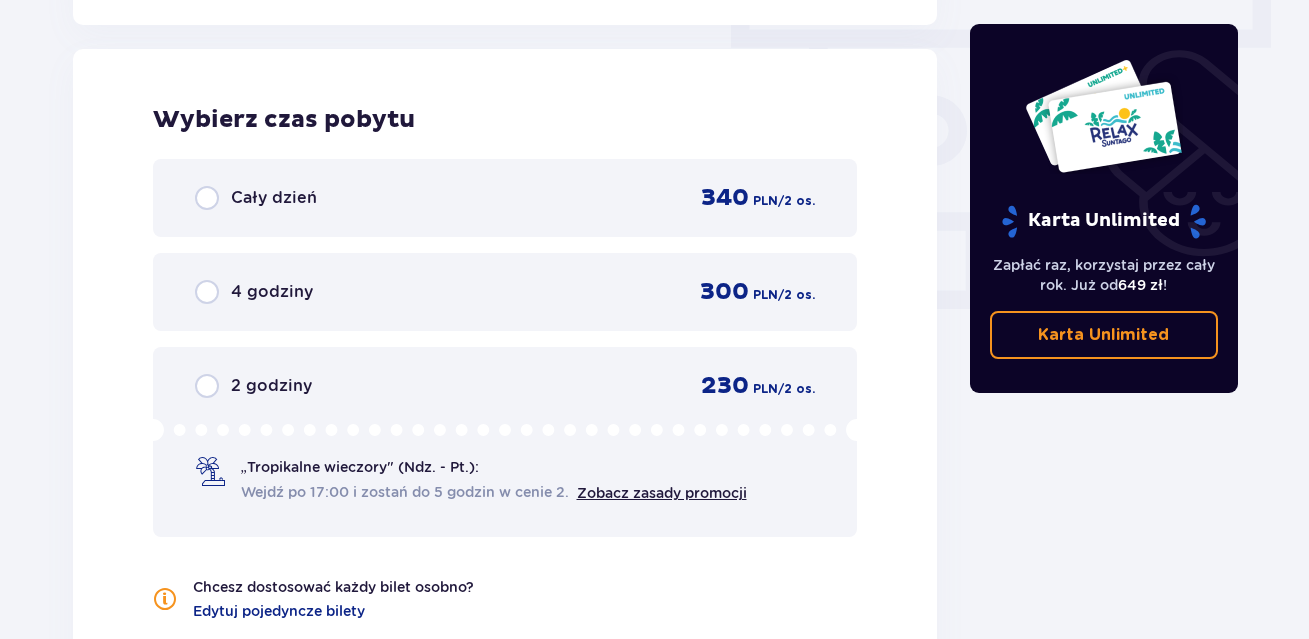 scroll, scrollTop: 1806, scrollLeft: 0, axis: vertical 